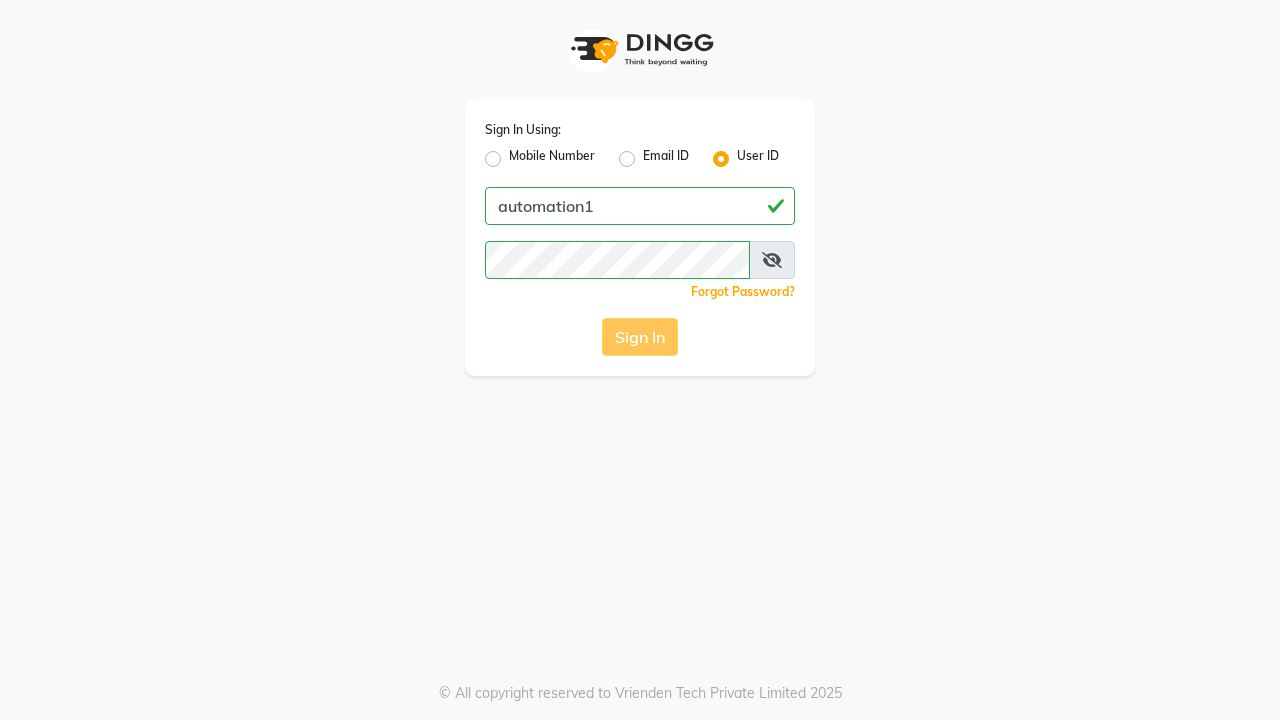 scroll, scrollTop: 0, scrollLeft: 0, axis: both 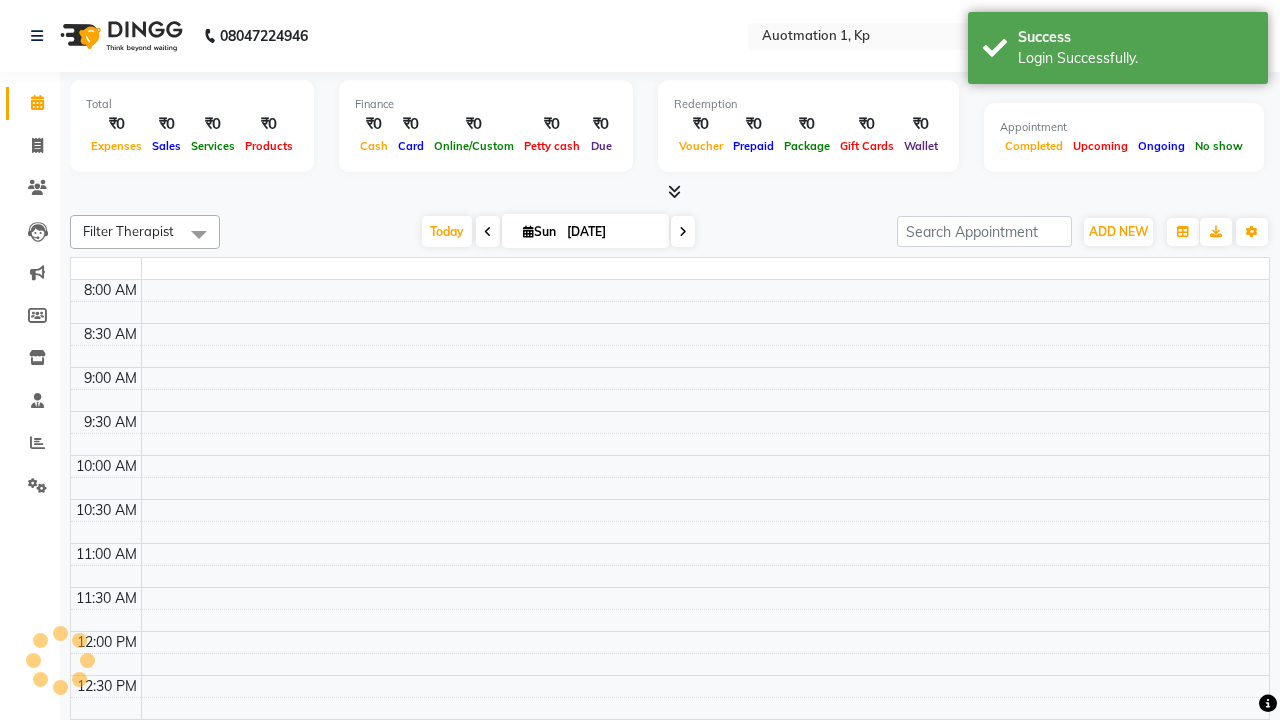 select on "en" 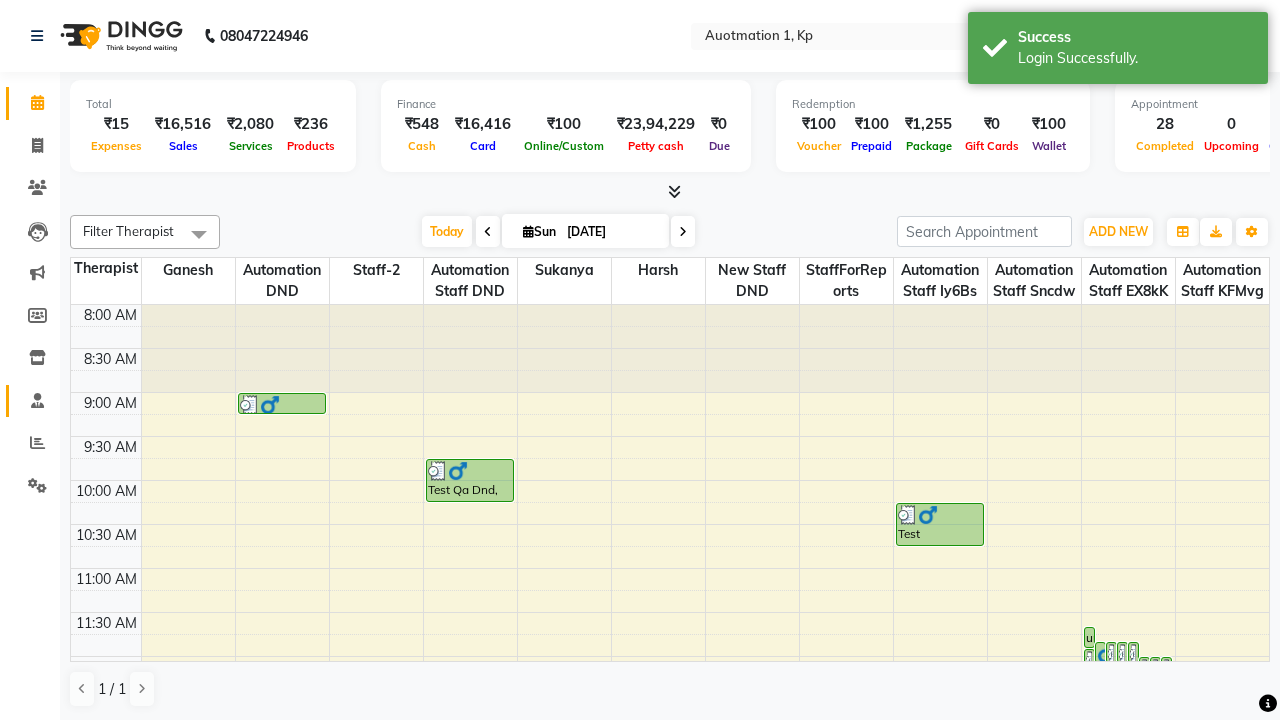 click 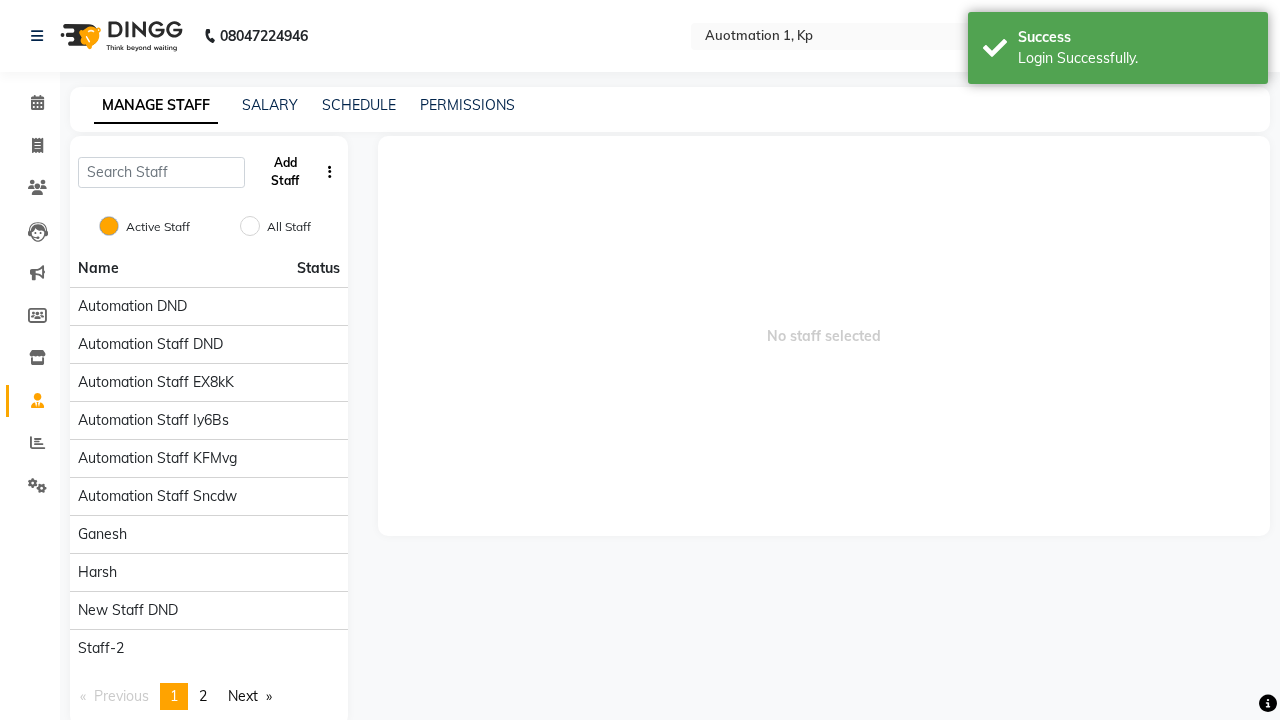 click on "Add Staff" 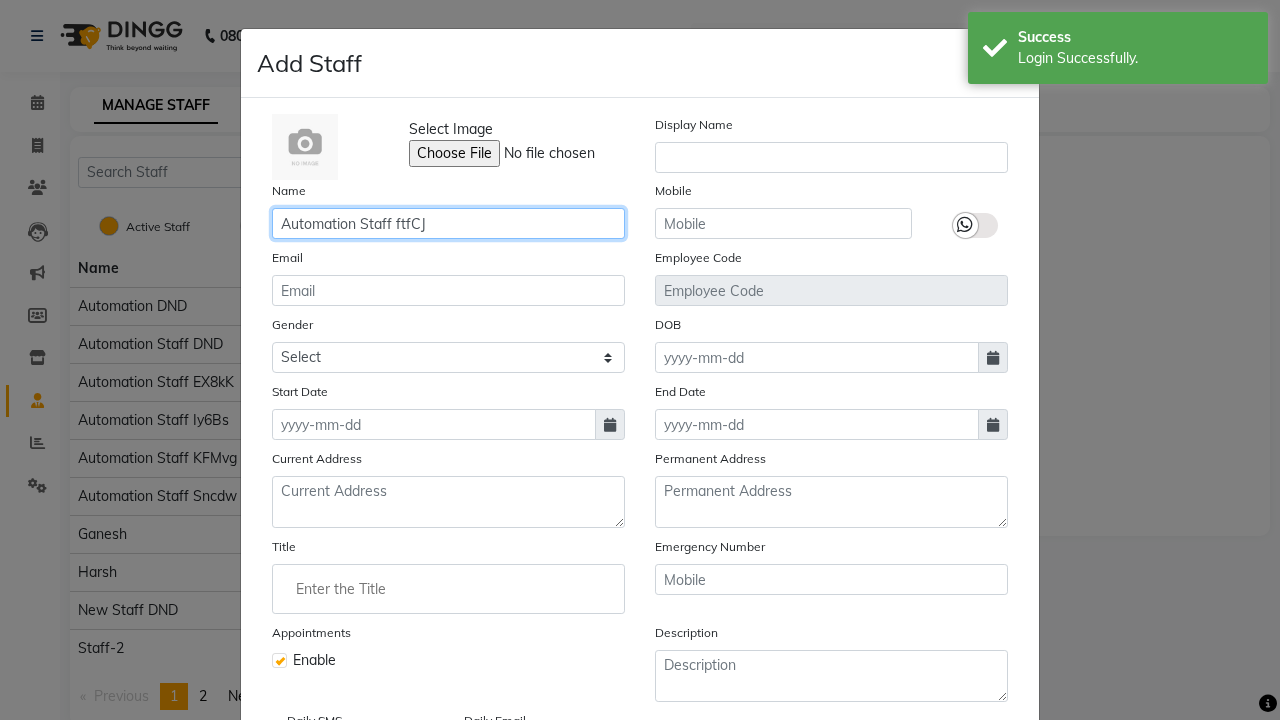 type on "Automation Staff ftfCJ" 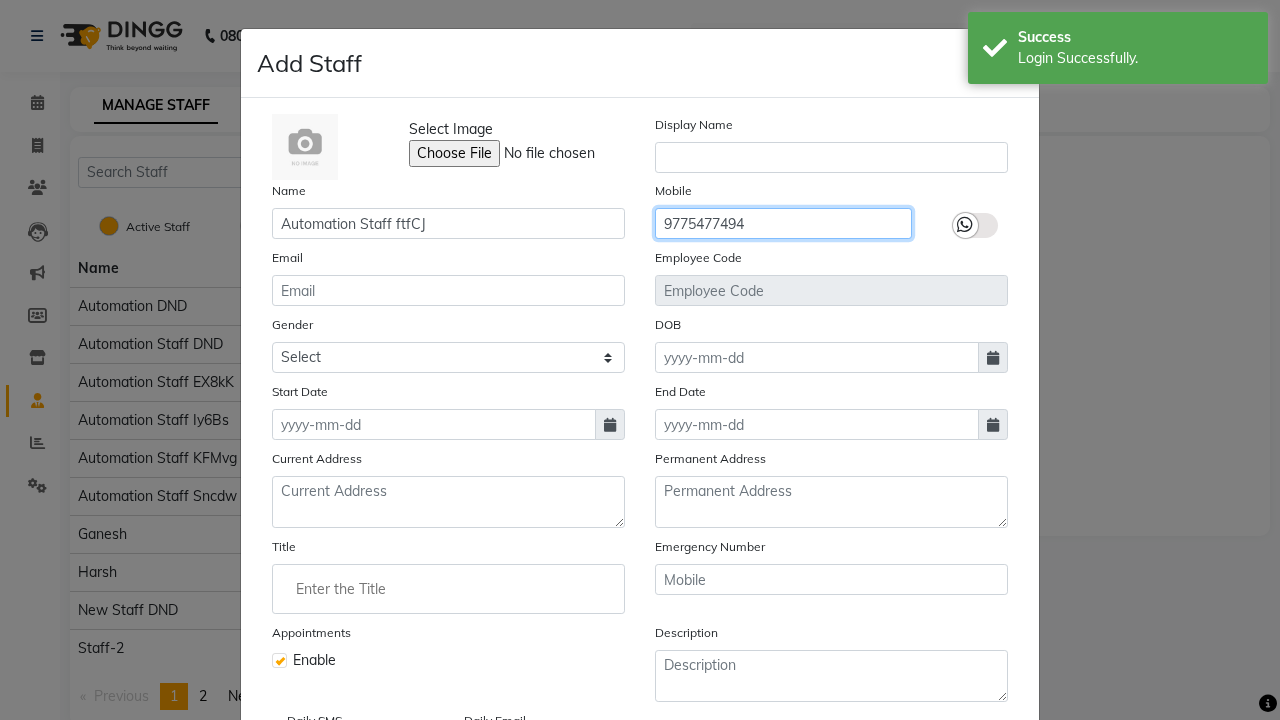 type on "9775477494" 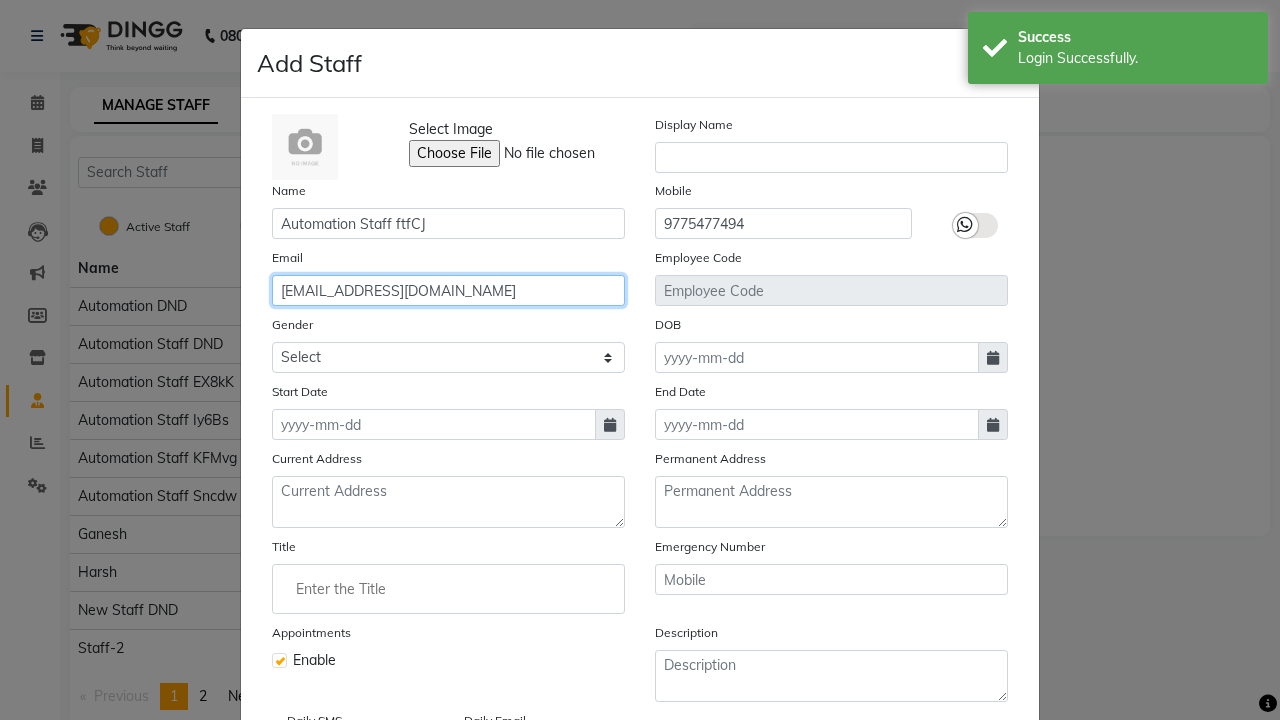 type on "[EMAIL_ADDRESS][DOMAIN_NAME]" 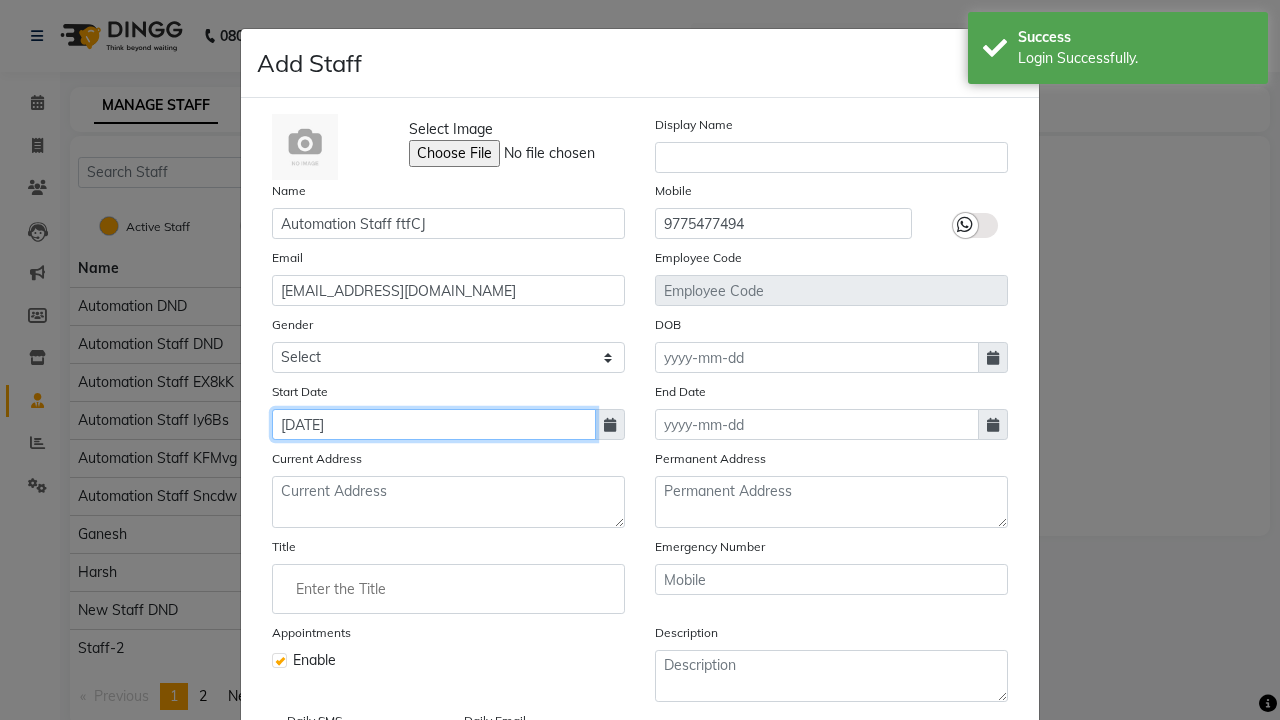 type on "[DATE]" 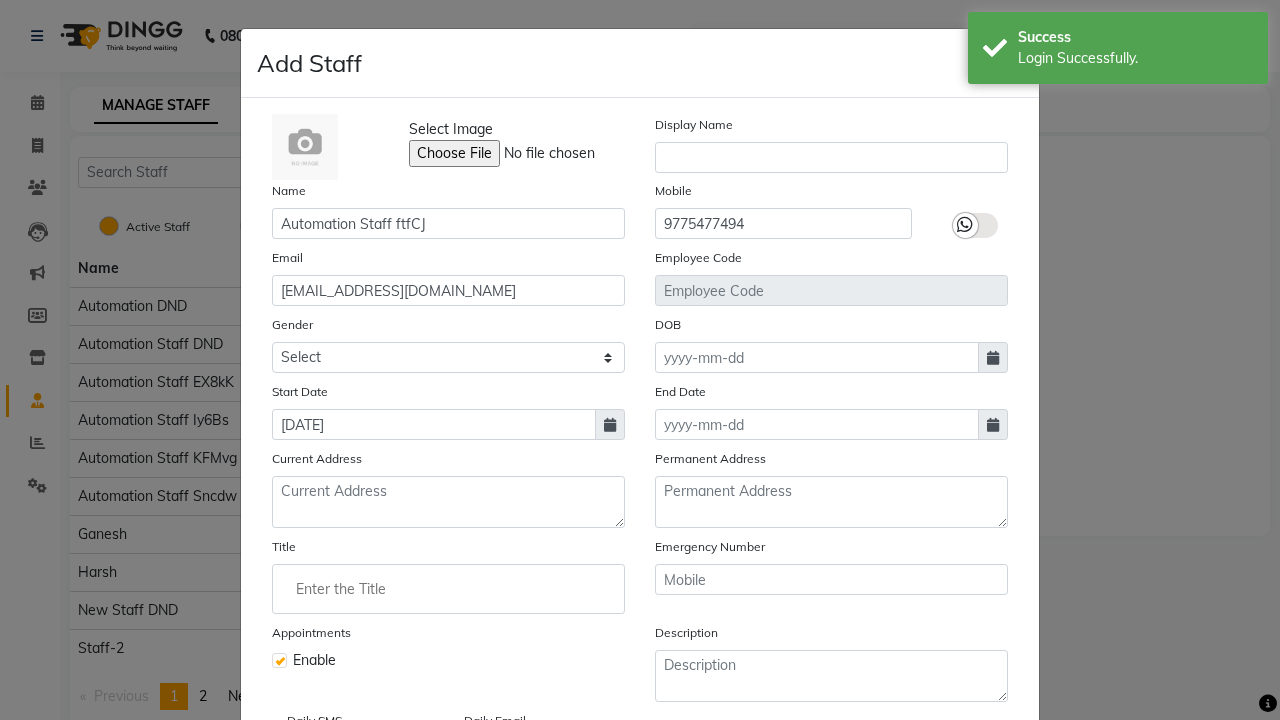 click on "Save" at bounding box center (988, 814) 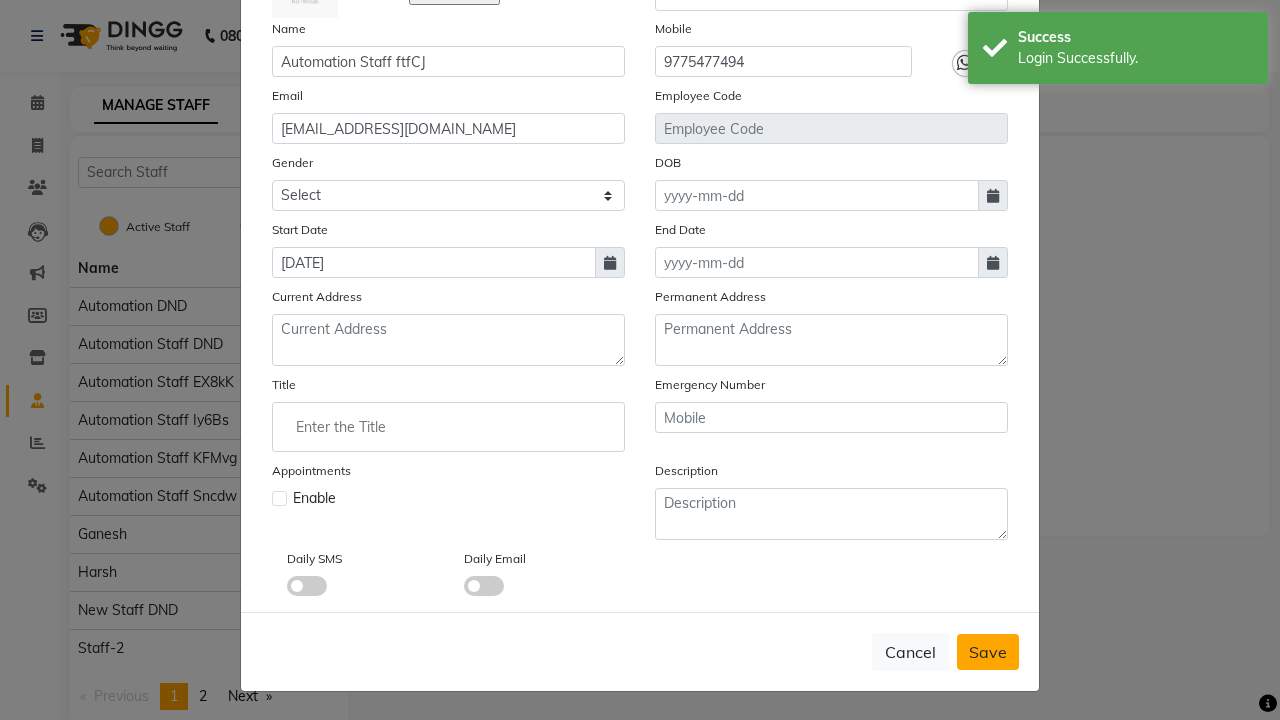 type 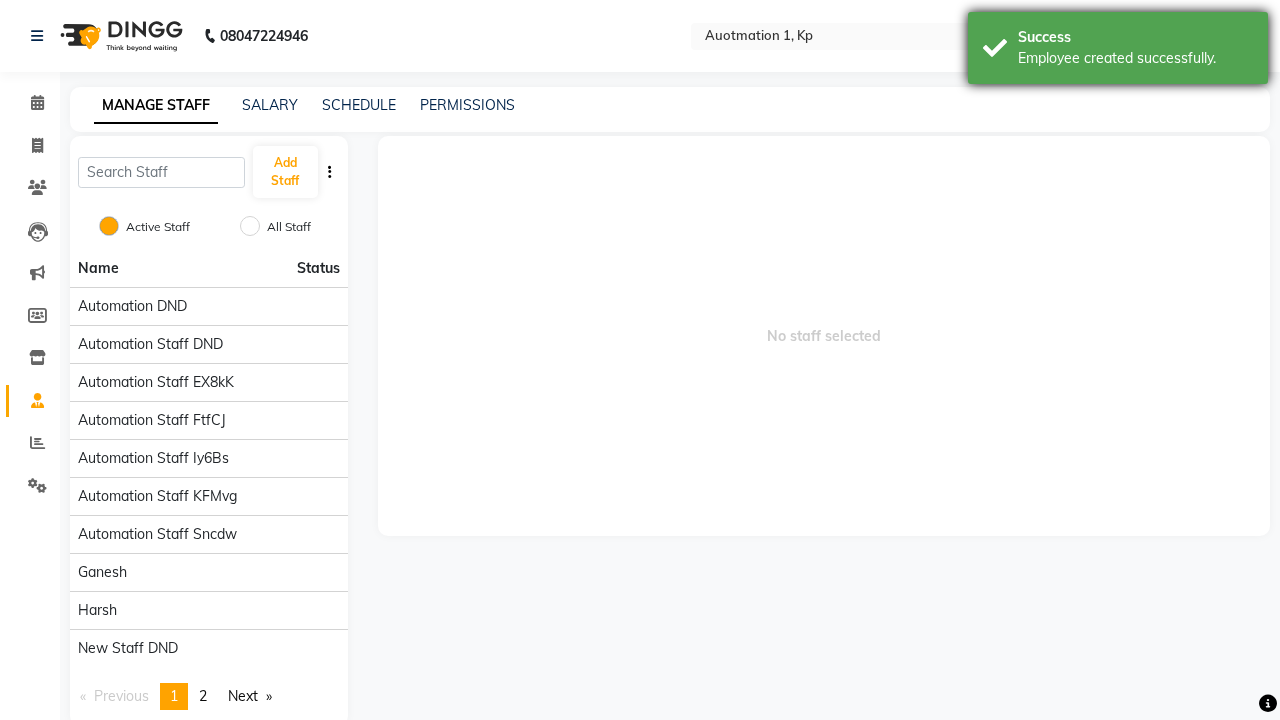 click on "Employee created successfully." at bounding box center (1135, 58) 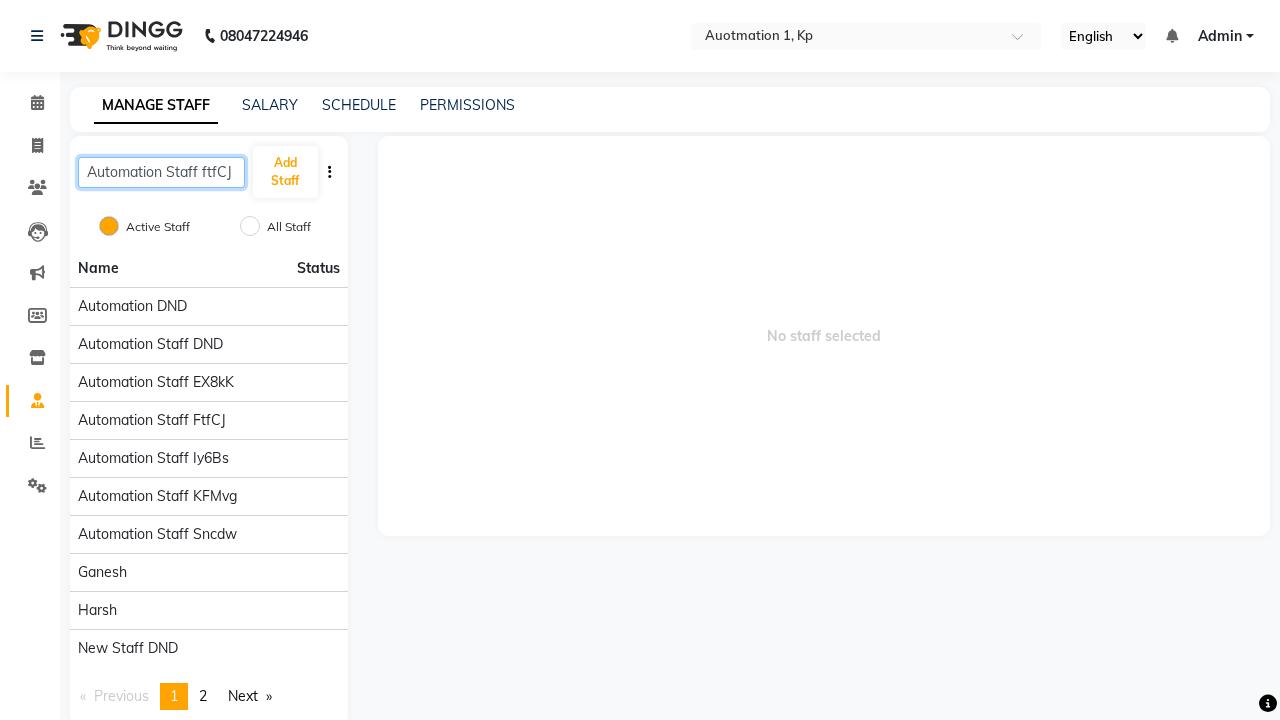 type on "Automation Staff ftfCJ" 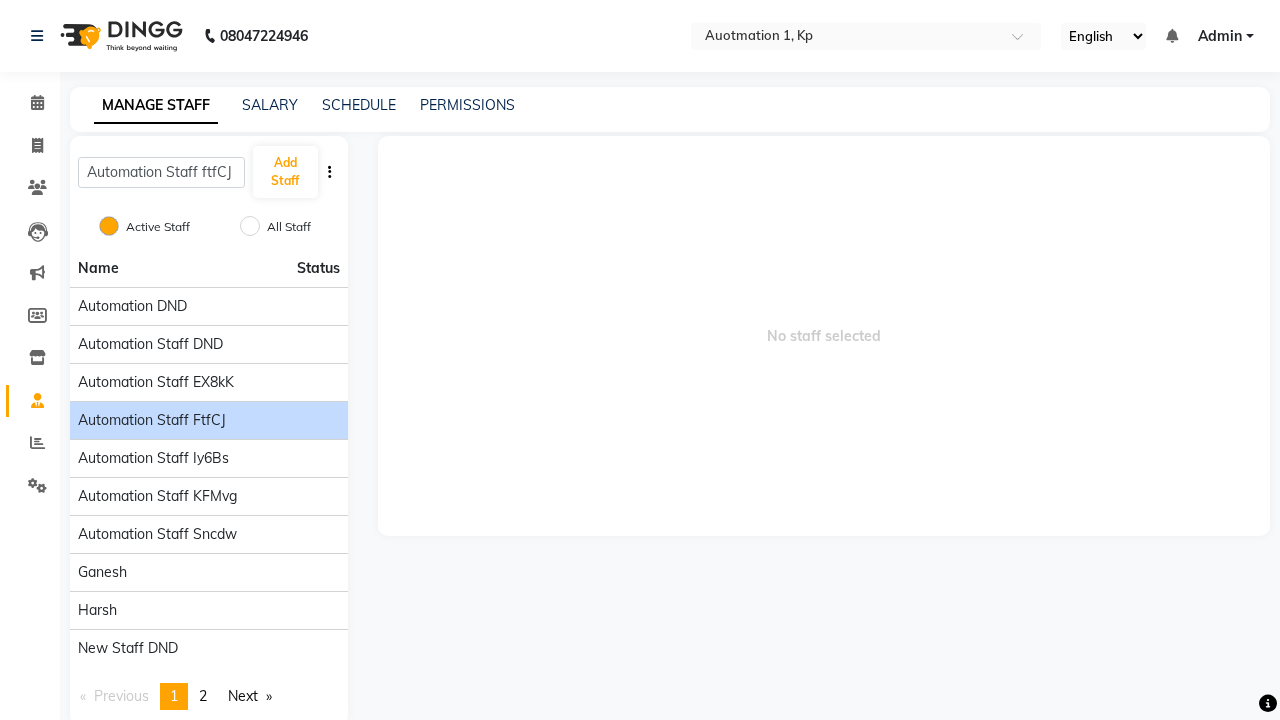 click on "Automation Staff ftfCJ" 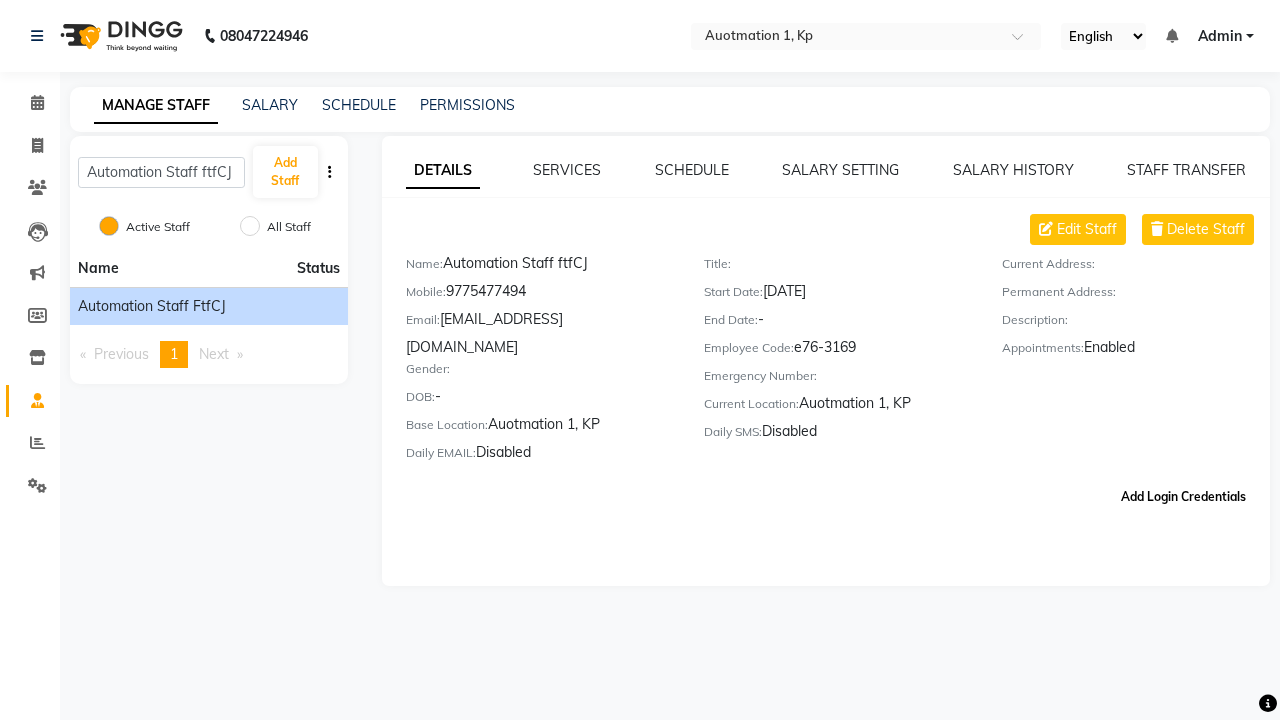click on "Add Login Credentials" 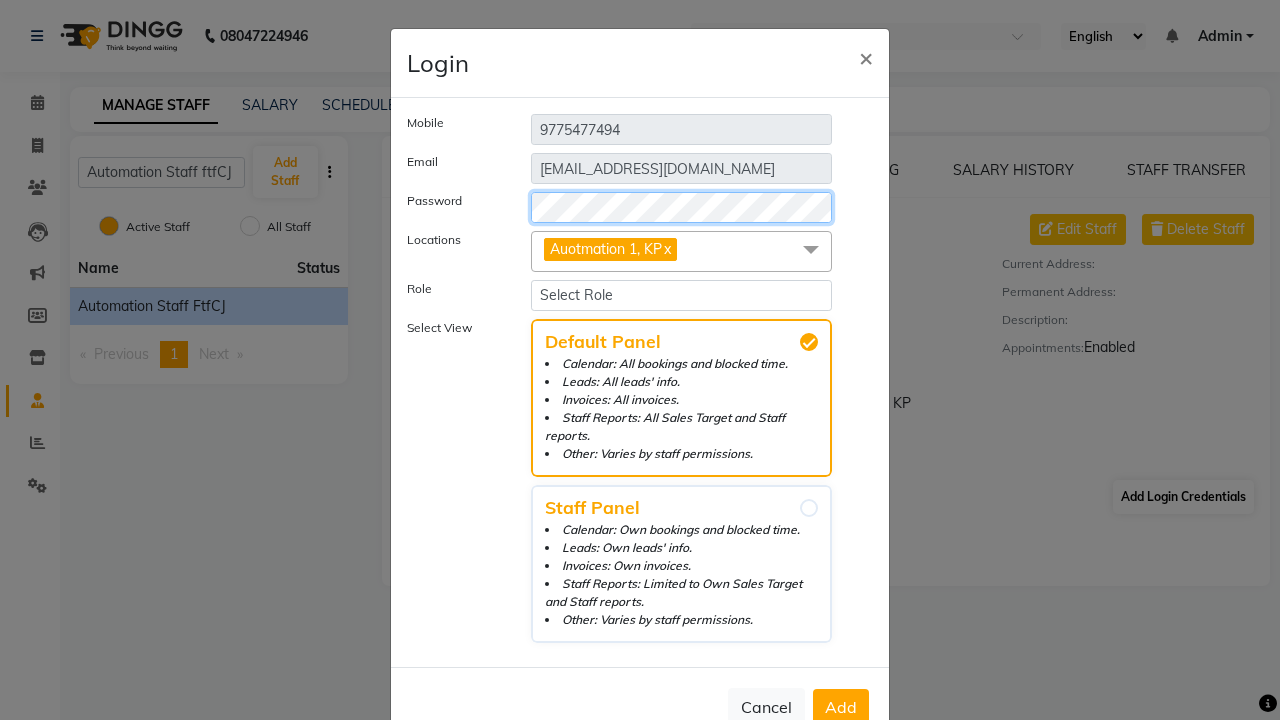 select on "204" 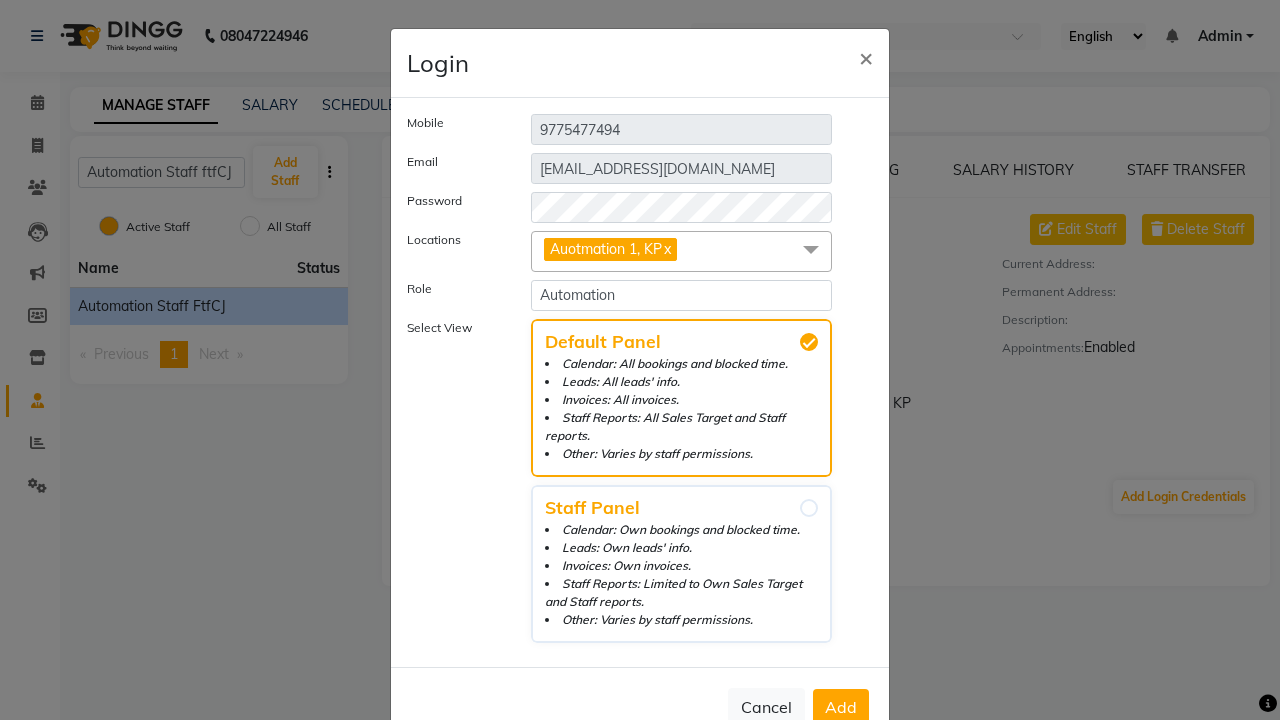 click on "Add" 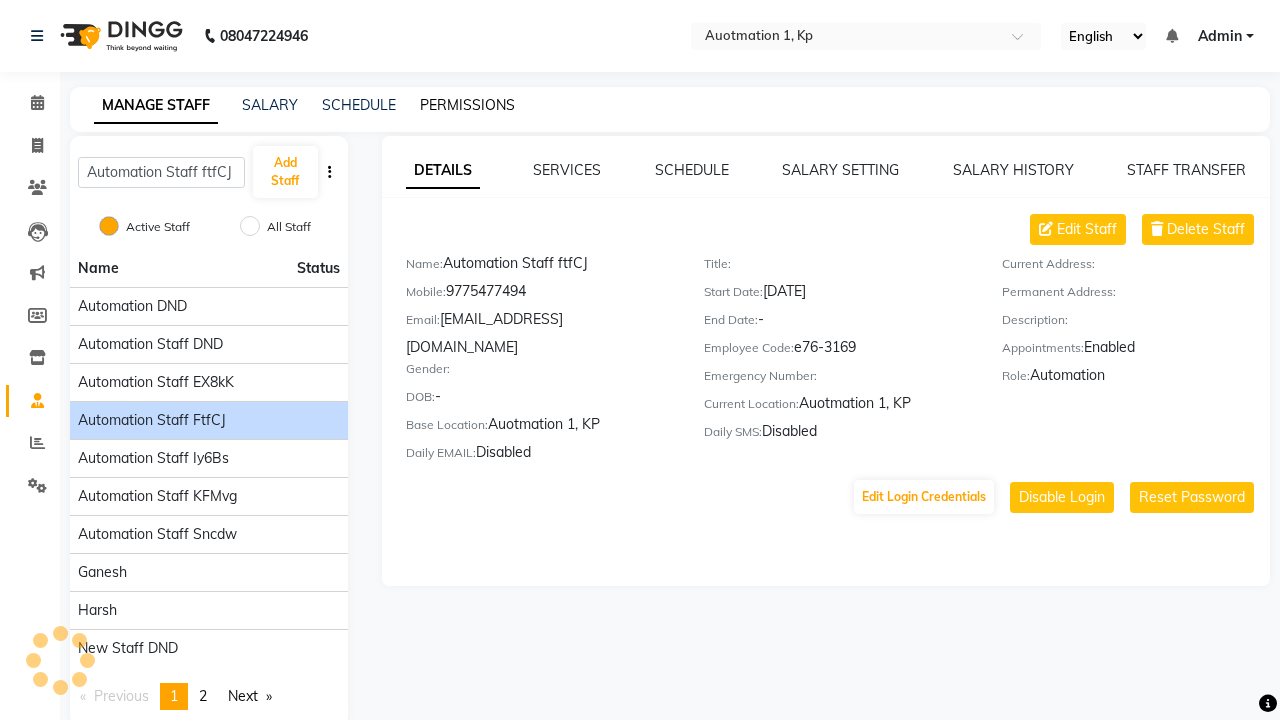 click on "PERMISSIONS" 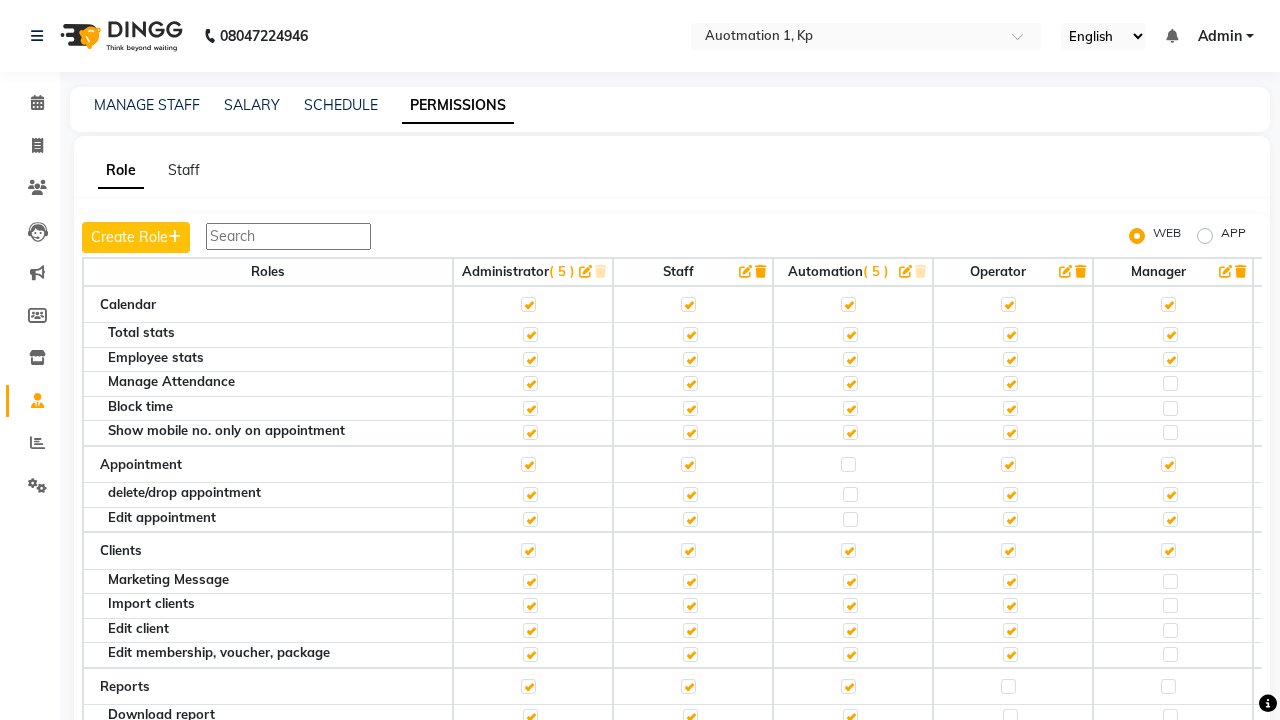 click 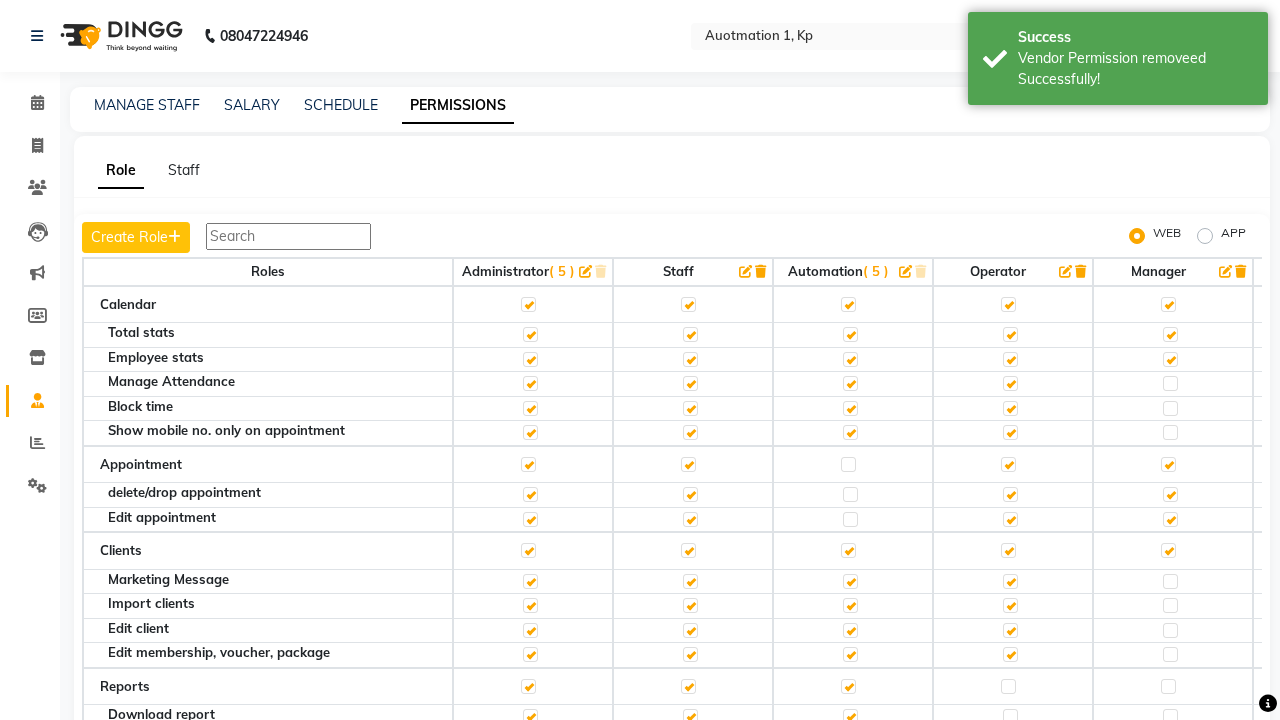 scroll, scrollTop: 1773, scrollLeft: 0, axis: vertical 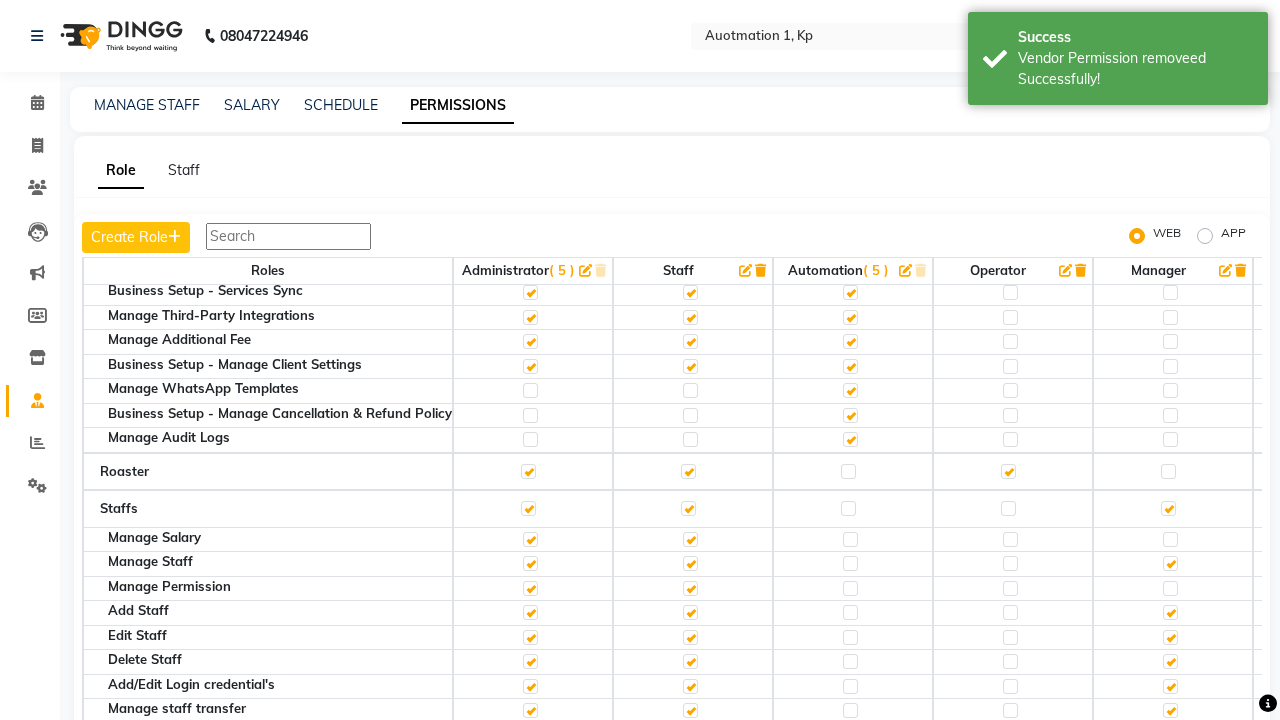 click 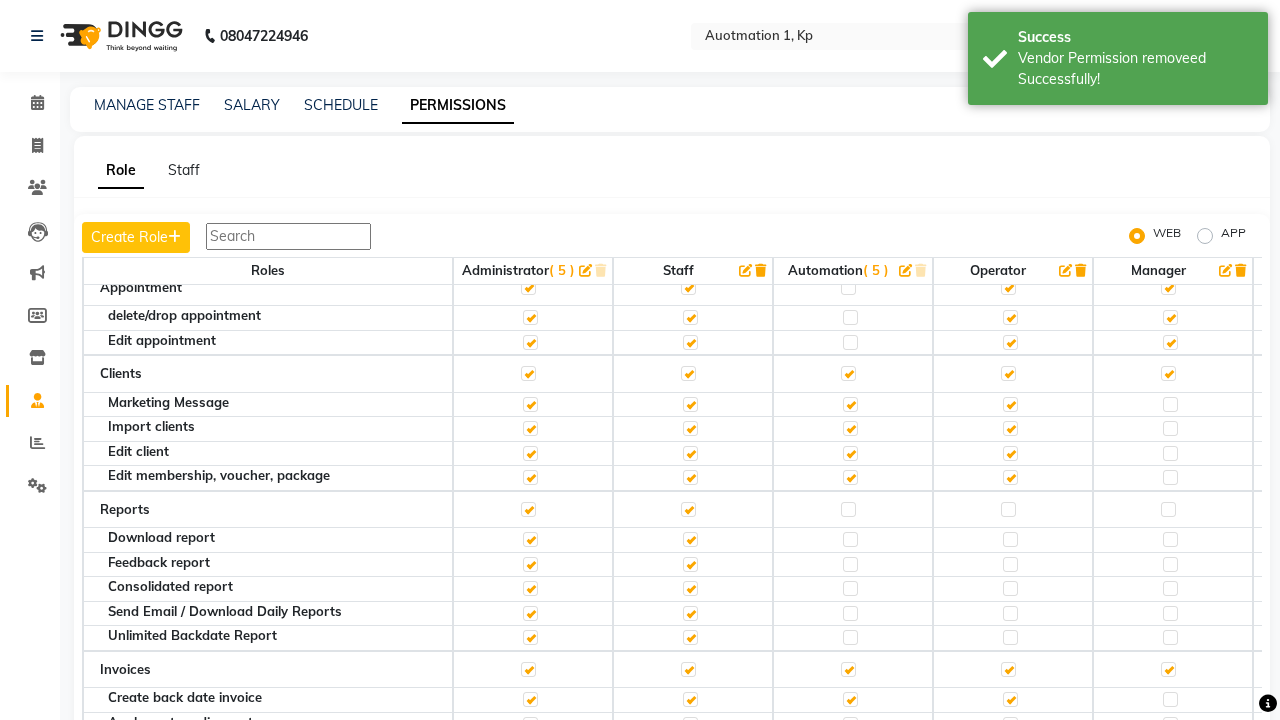 click 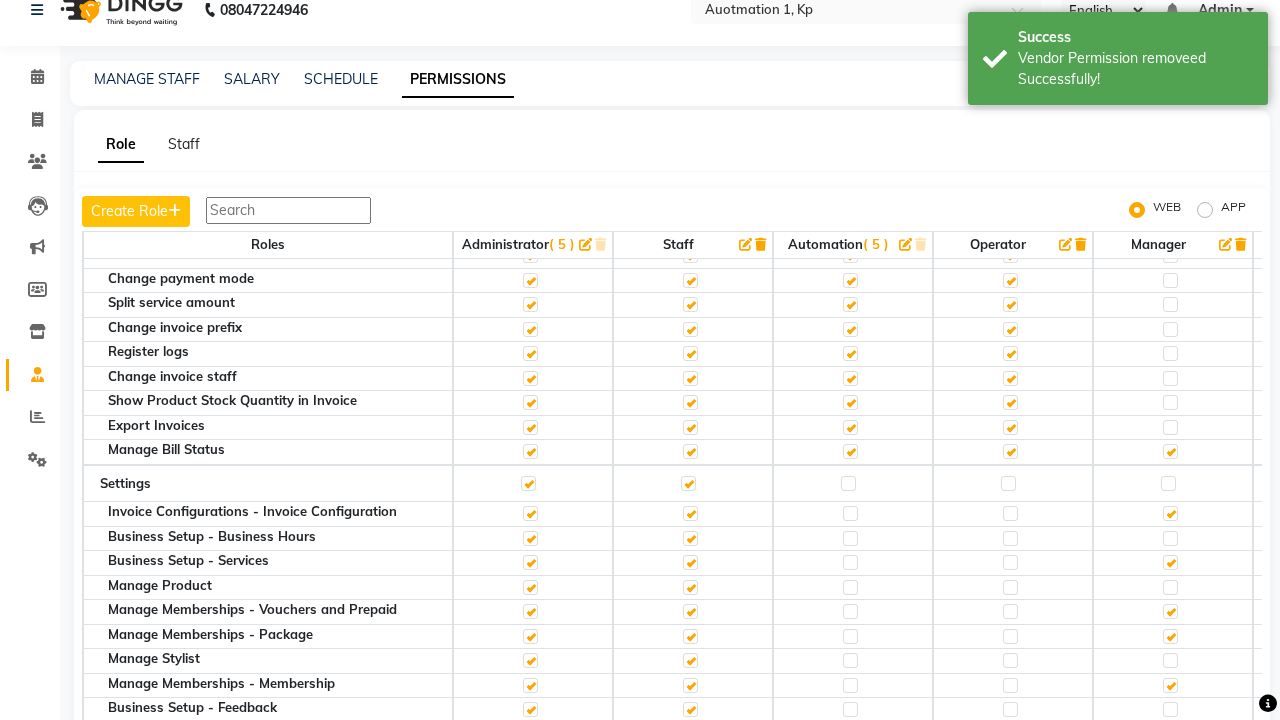 click on "Admin" at bounding box center (1220, 10) 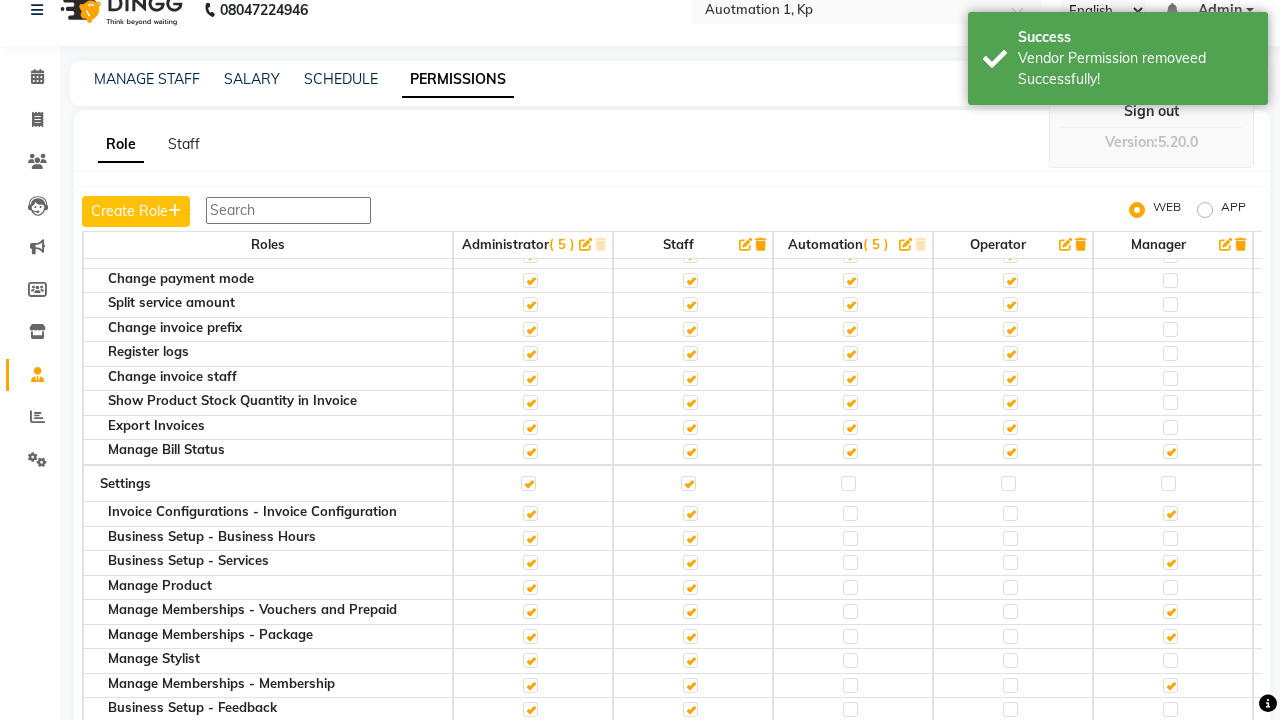 scroll, scrollTop: 25, scrollLeft: 0, axis: vertical 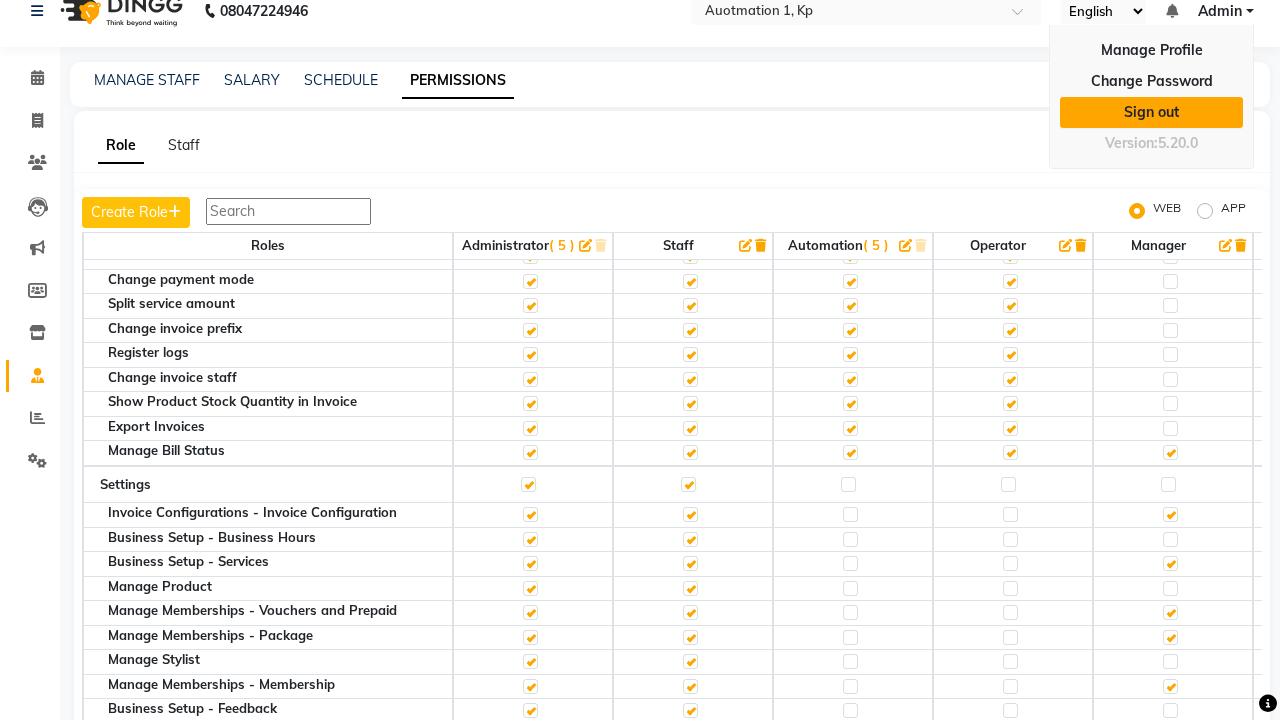 click on "Sign out" at bounding box center (1151, 112) 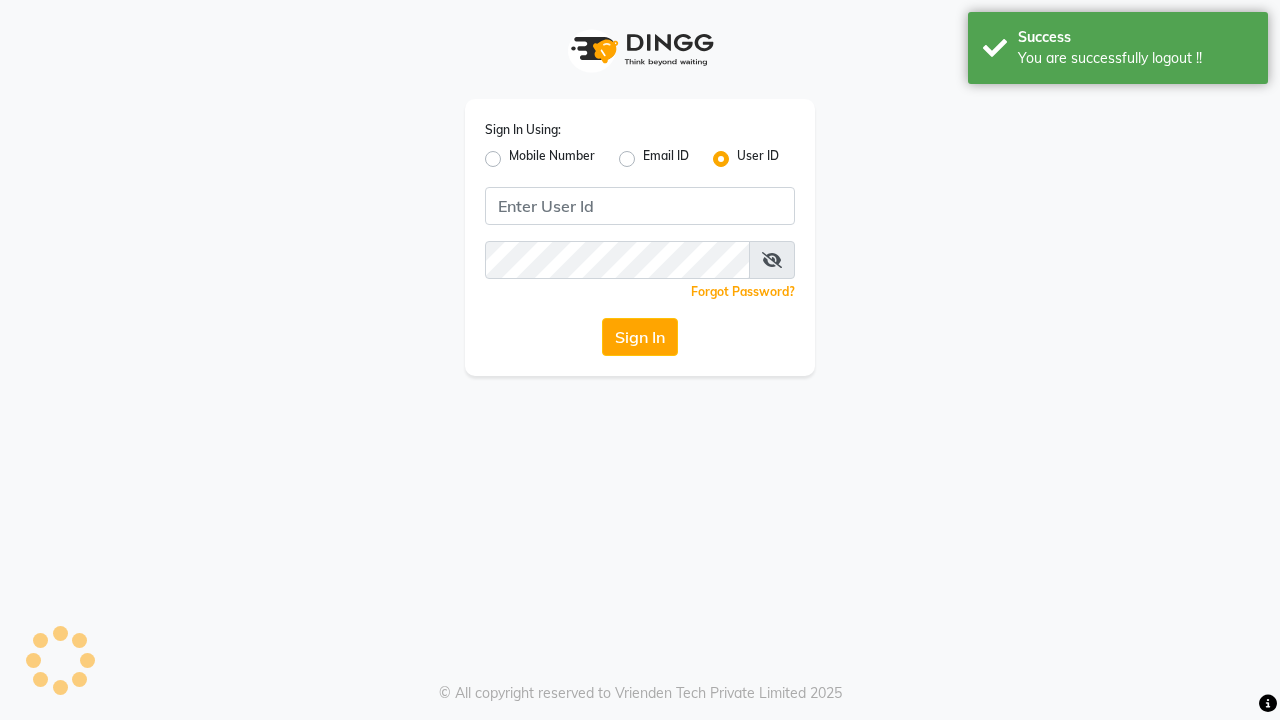 scroll, scrollTop: 0, scrollLeft: 0, axis: both 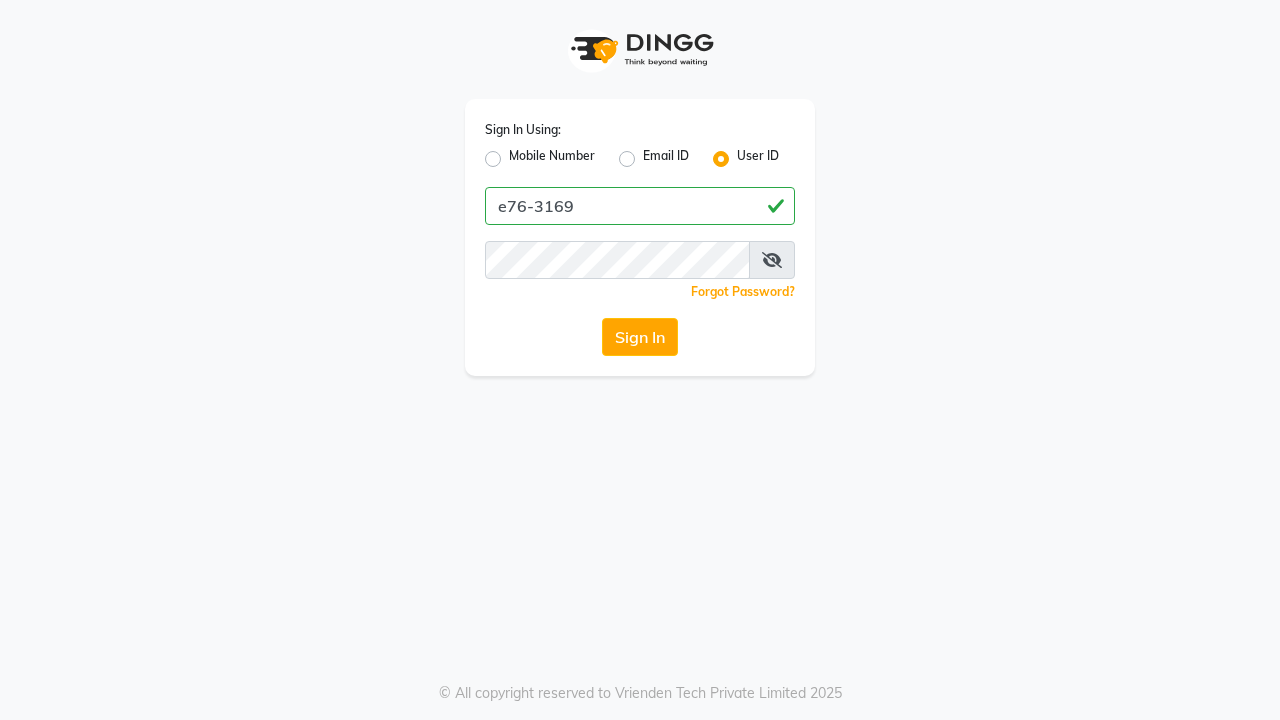 type on "e76-3169" 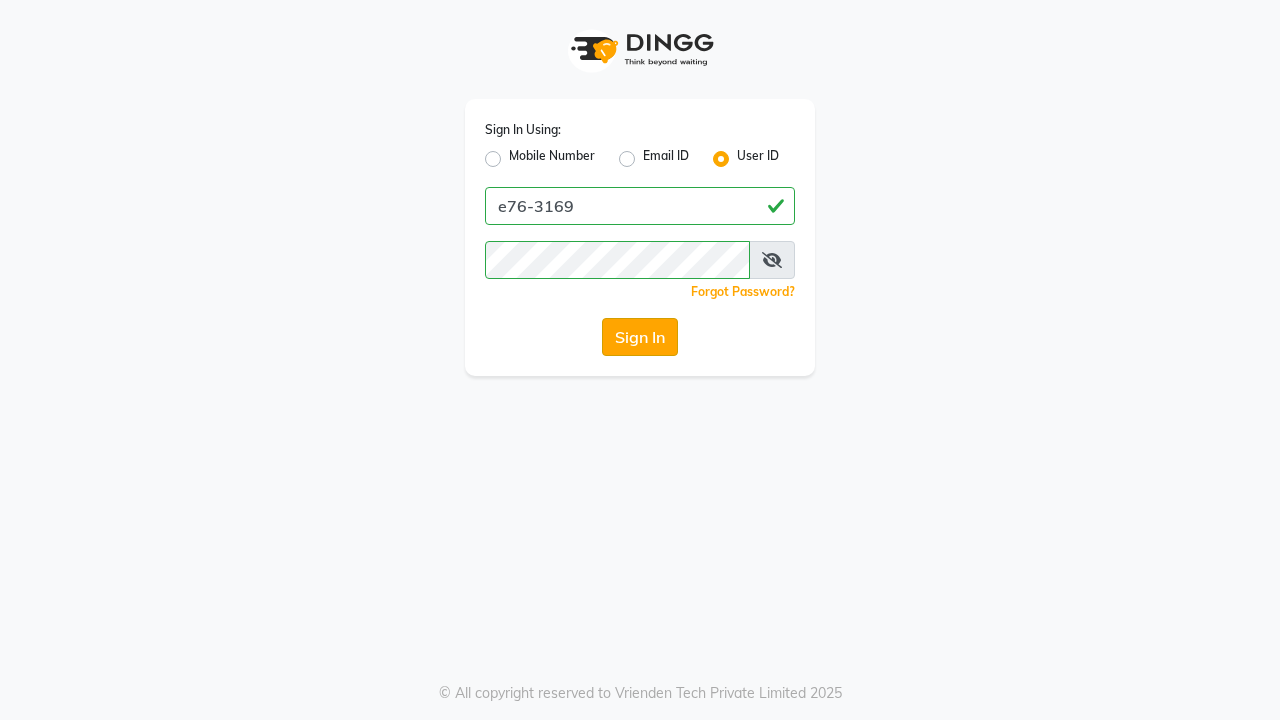 click on "Sign In" 